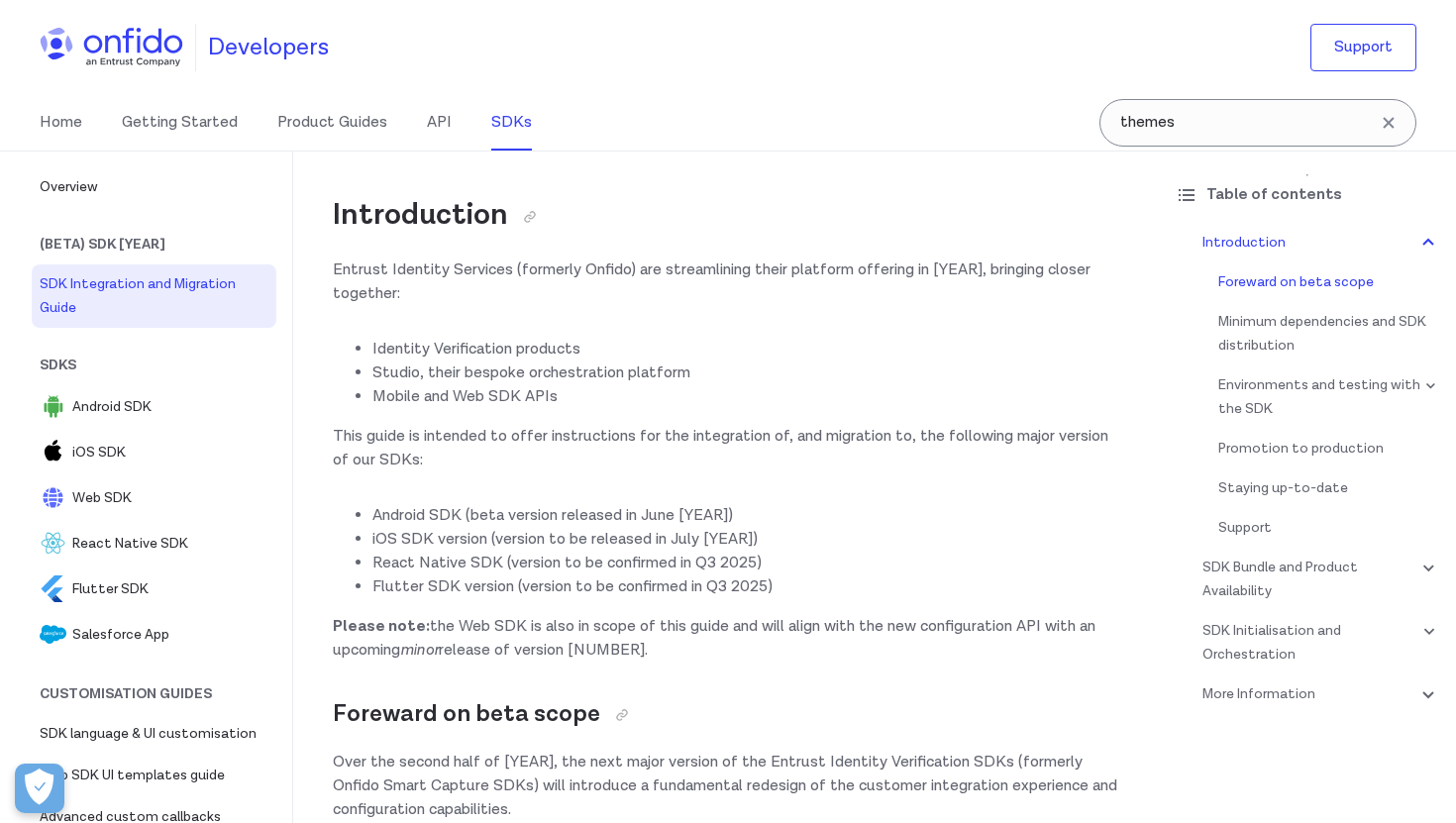 scroll, scrollTop: 484, scrollLeft: 0, axis: vertical 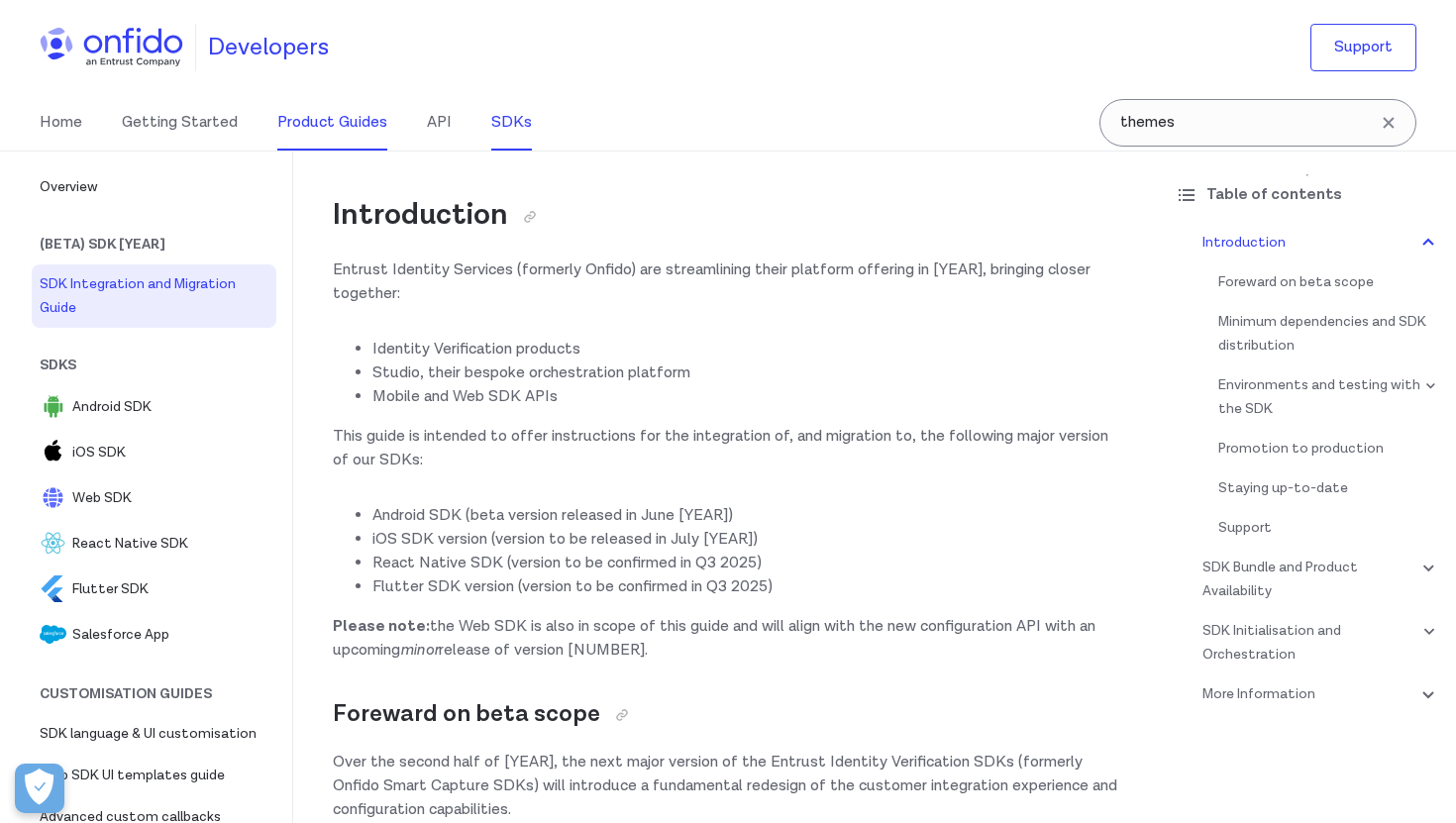 click on "Product Guides" at bounding box center [332, 123] 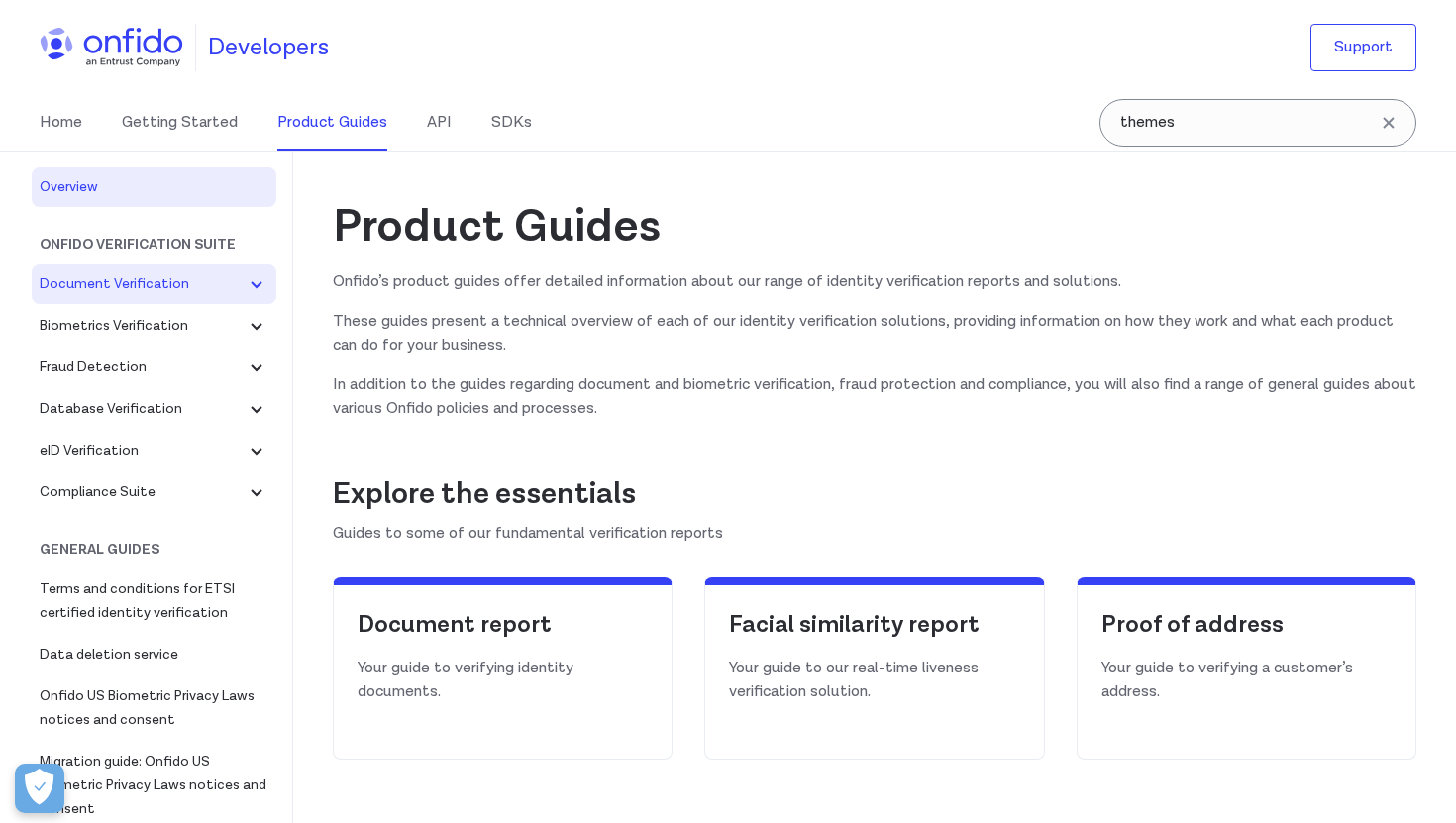 click on "Document Verification" at bounding box center (142, 284) 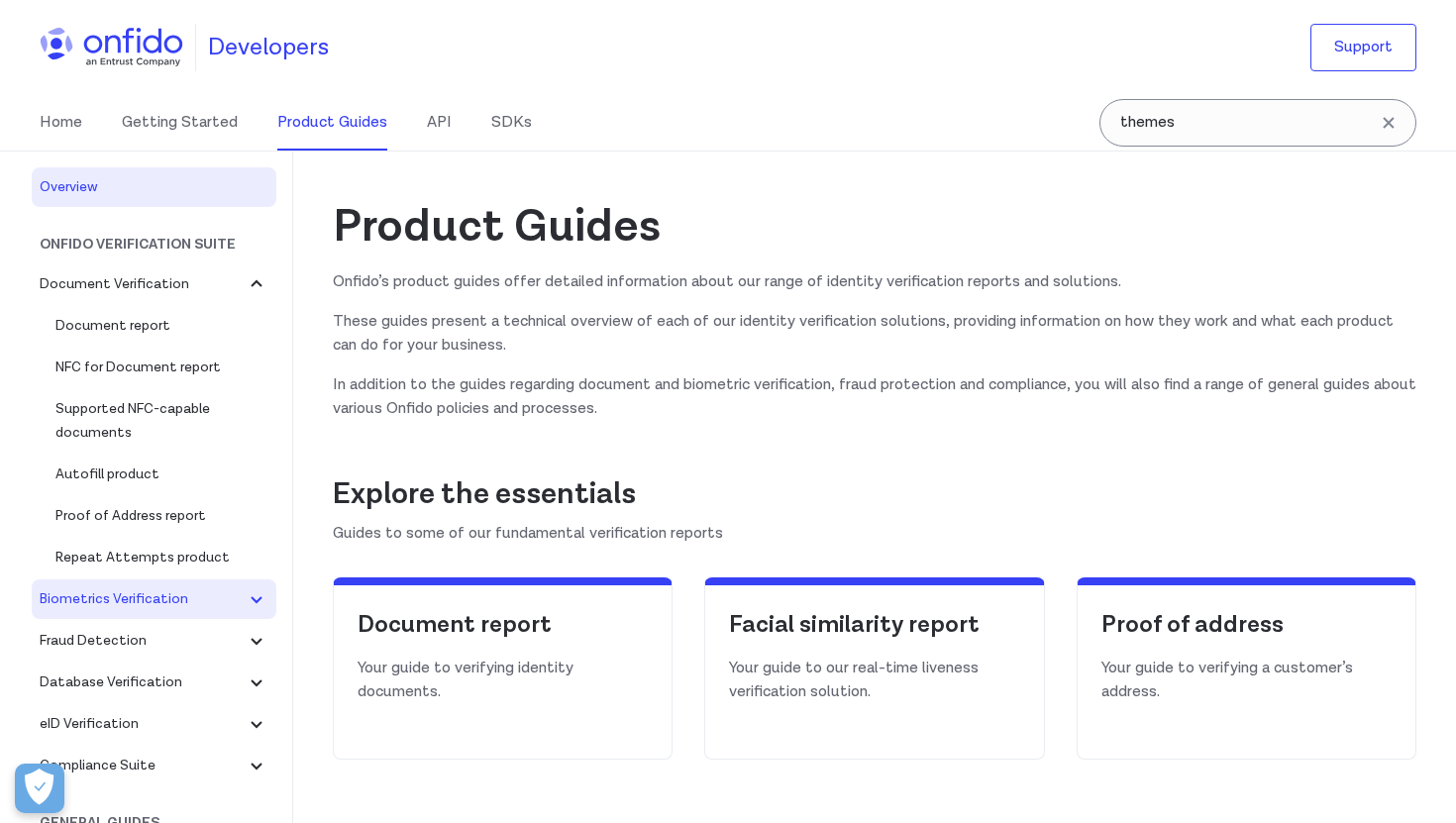 click on "Biometrics Verification" at bounding box center [142, 284] 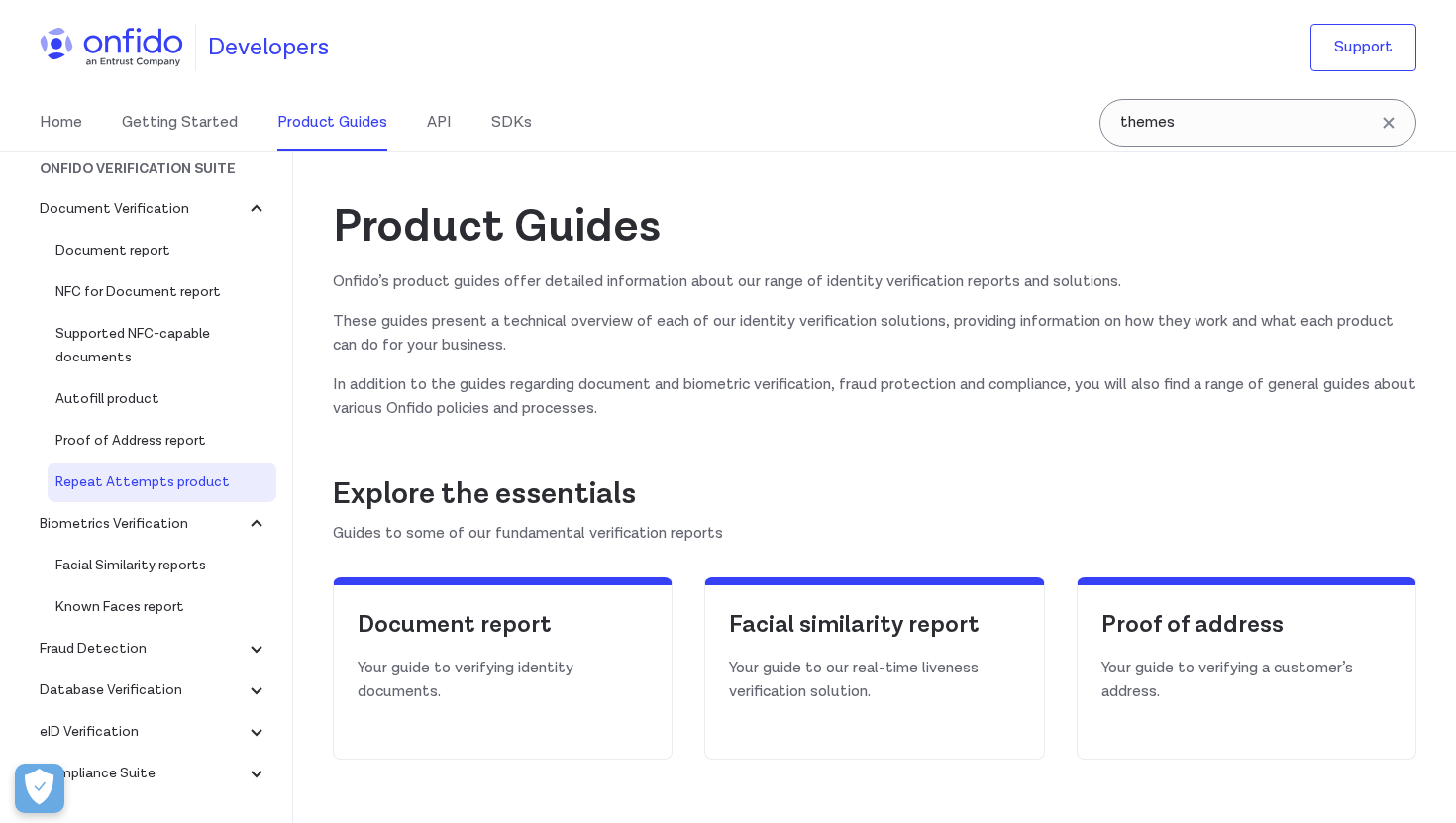 scroll, scrollTop: 76, scrollLeft: 0, axis: vertical 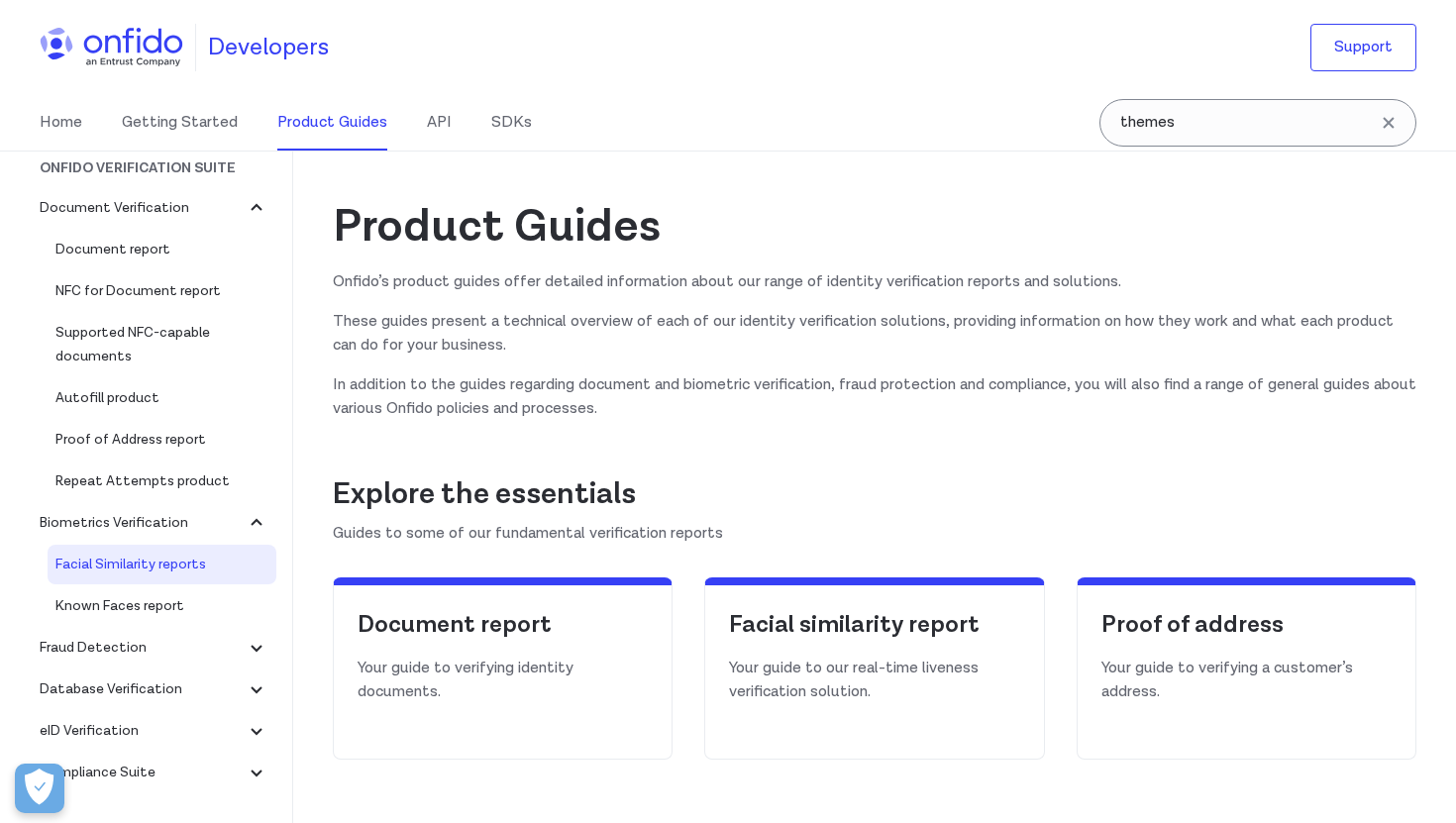 click on "Facial Similarity reports" at bounding box center (161, 565) 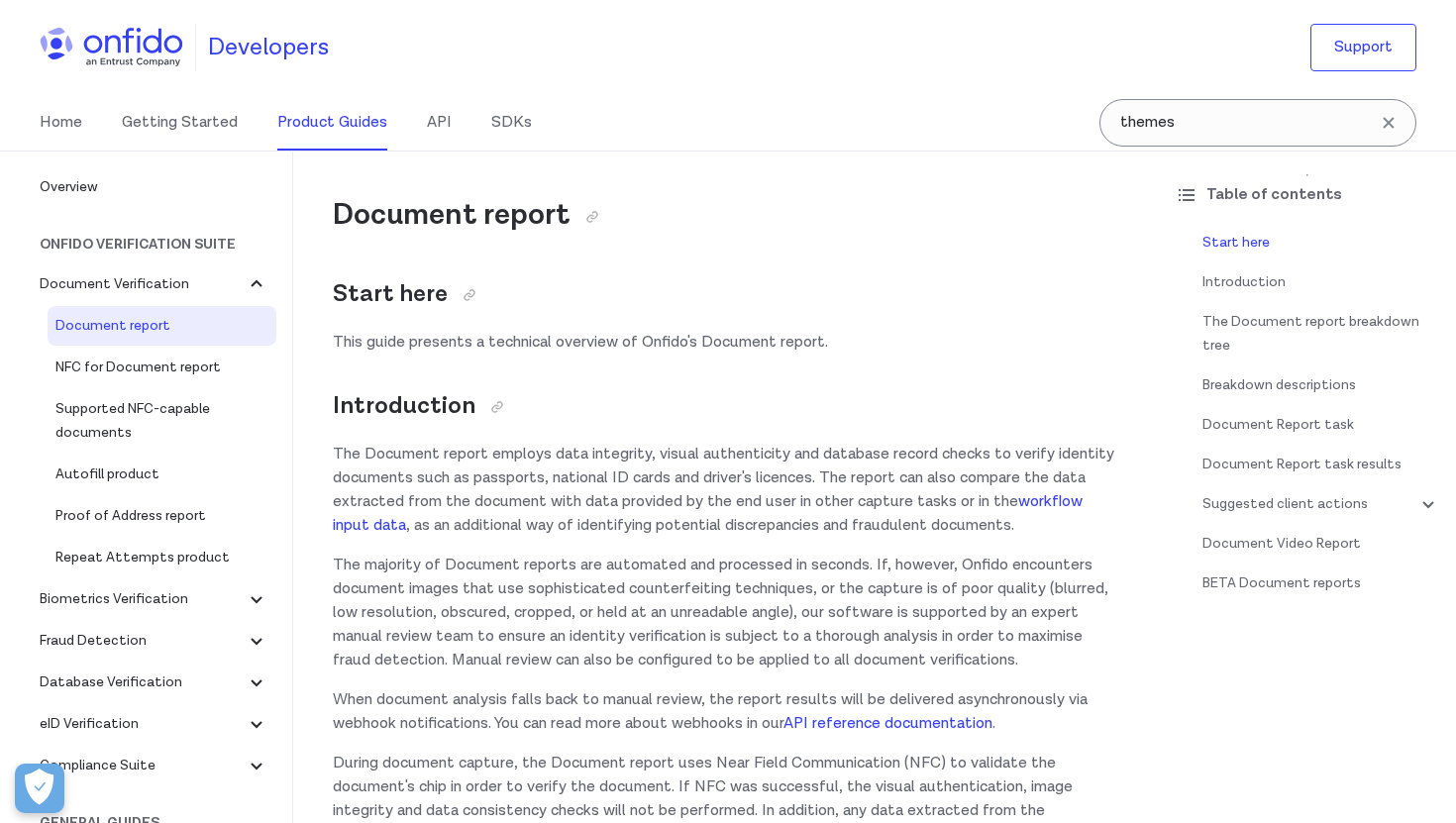 scroll, scrollTop: 0, scrollLeft: 0, axis: both 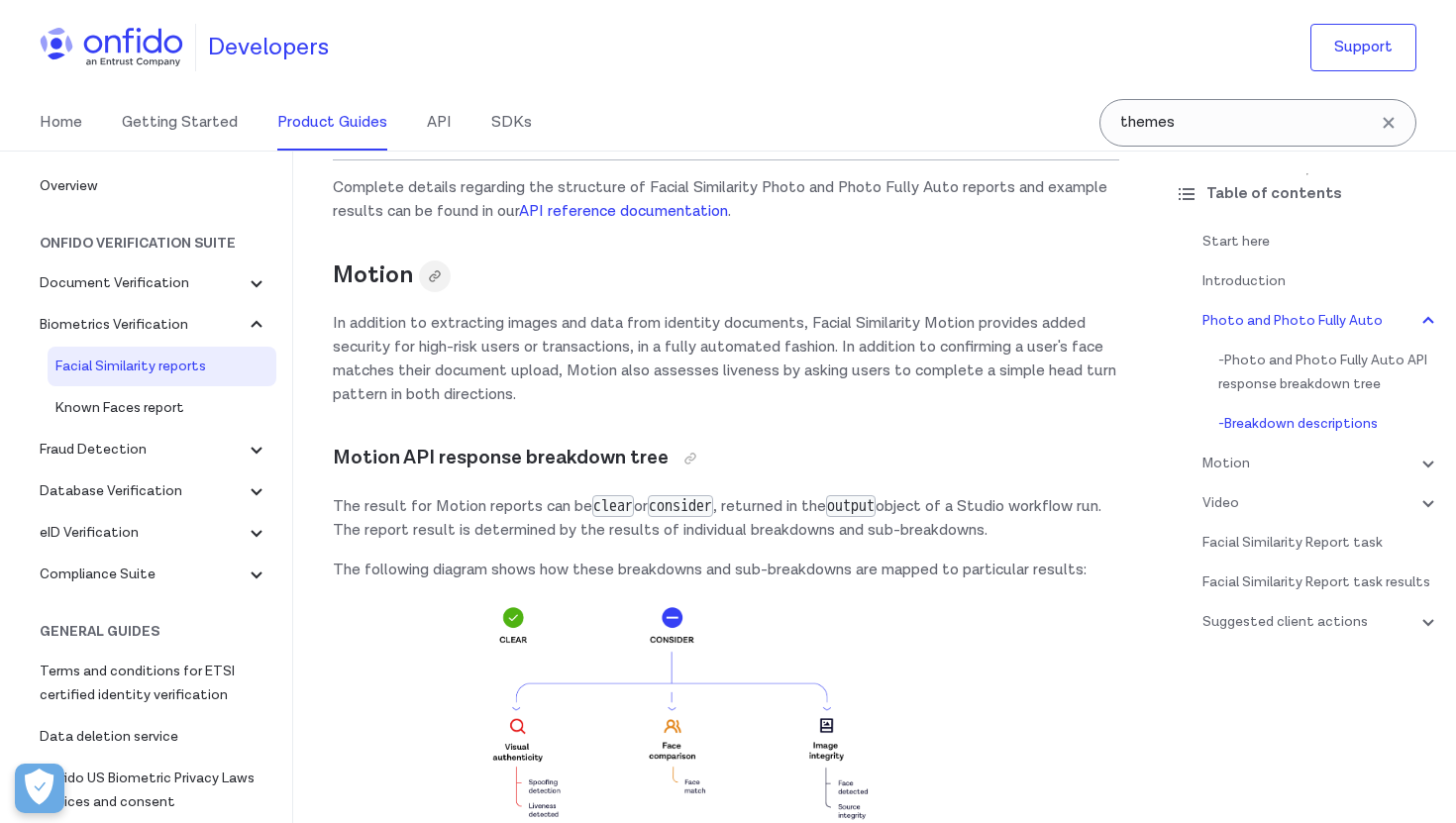 click at bounding box center [435, 276] 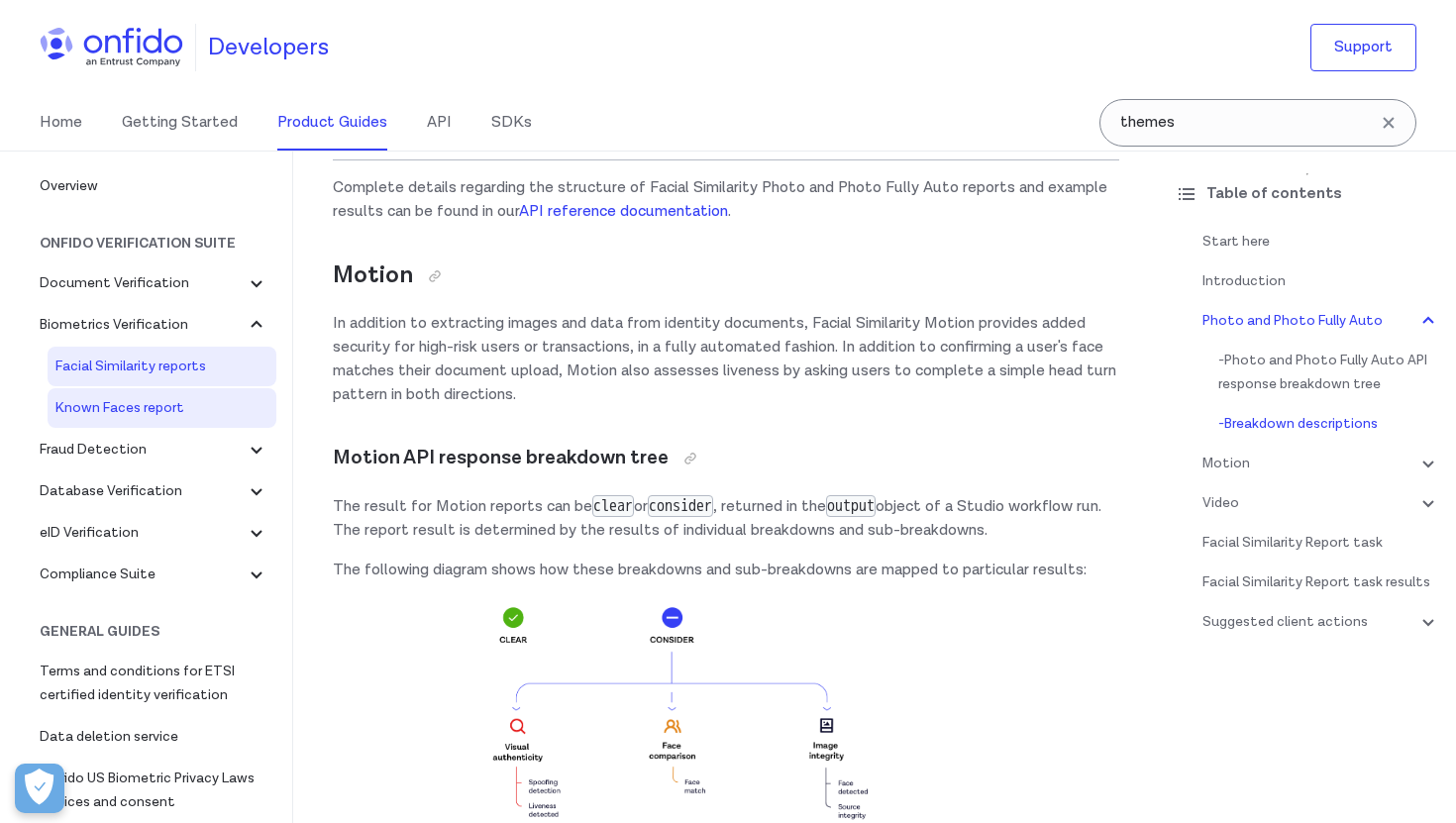 click on "Known Faces report" at bounding box center [161, 408] 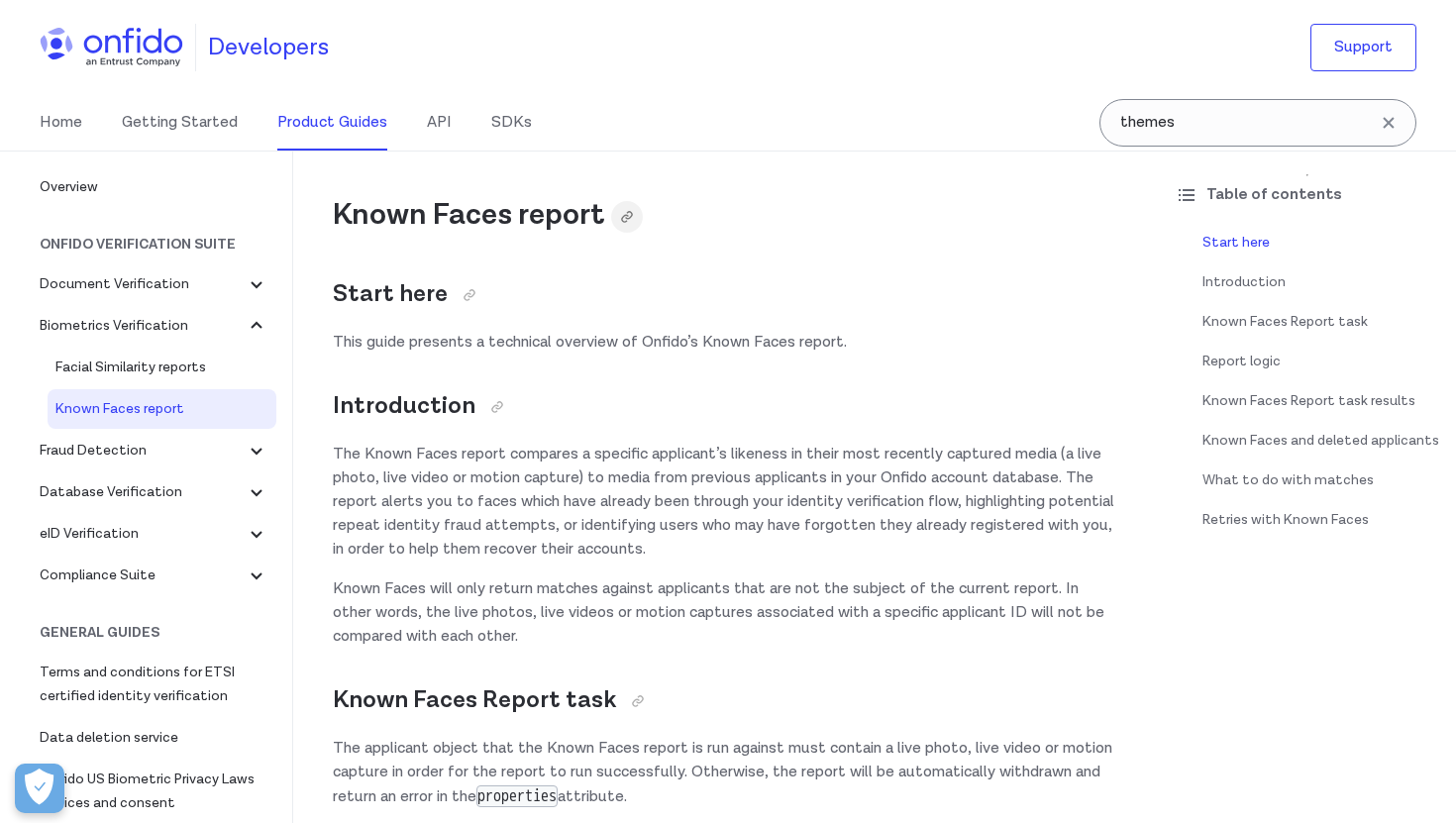 click at bounding box center [627, 217] 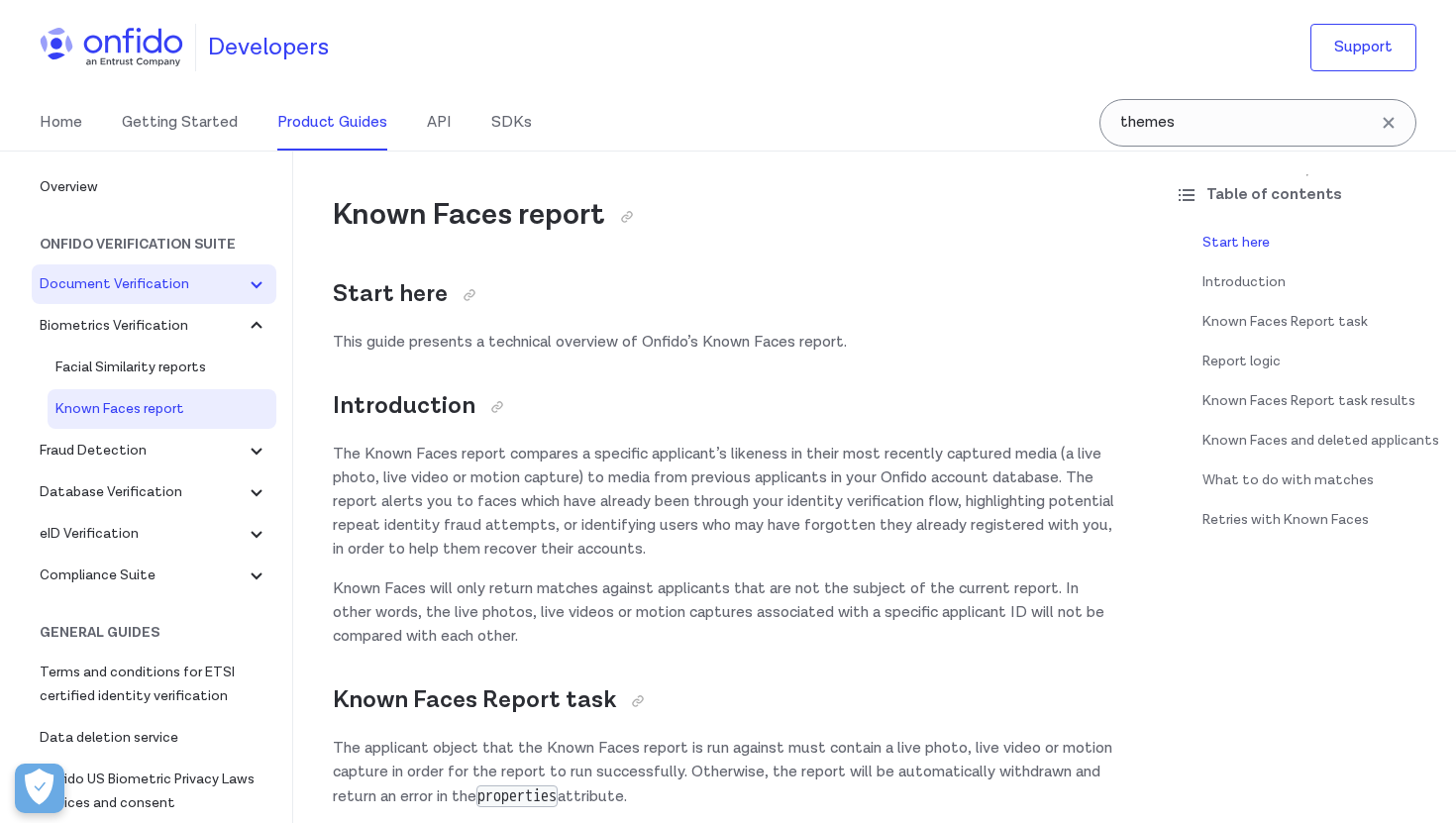 click on "Document Verification" at bounding box center [142, 284] 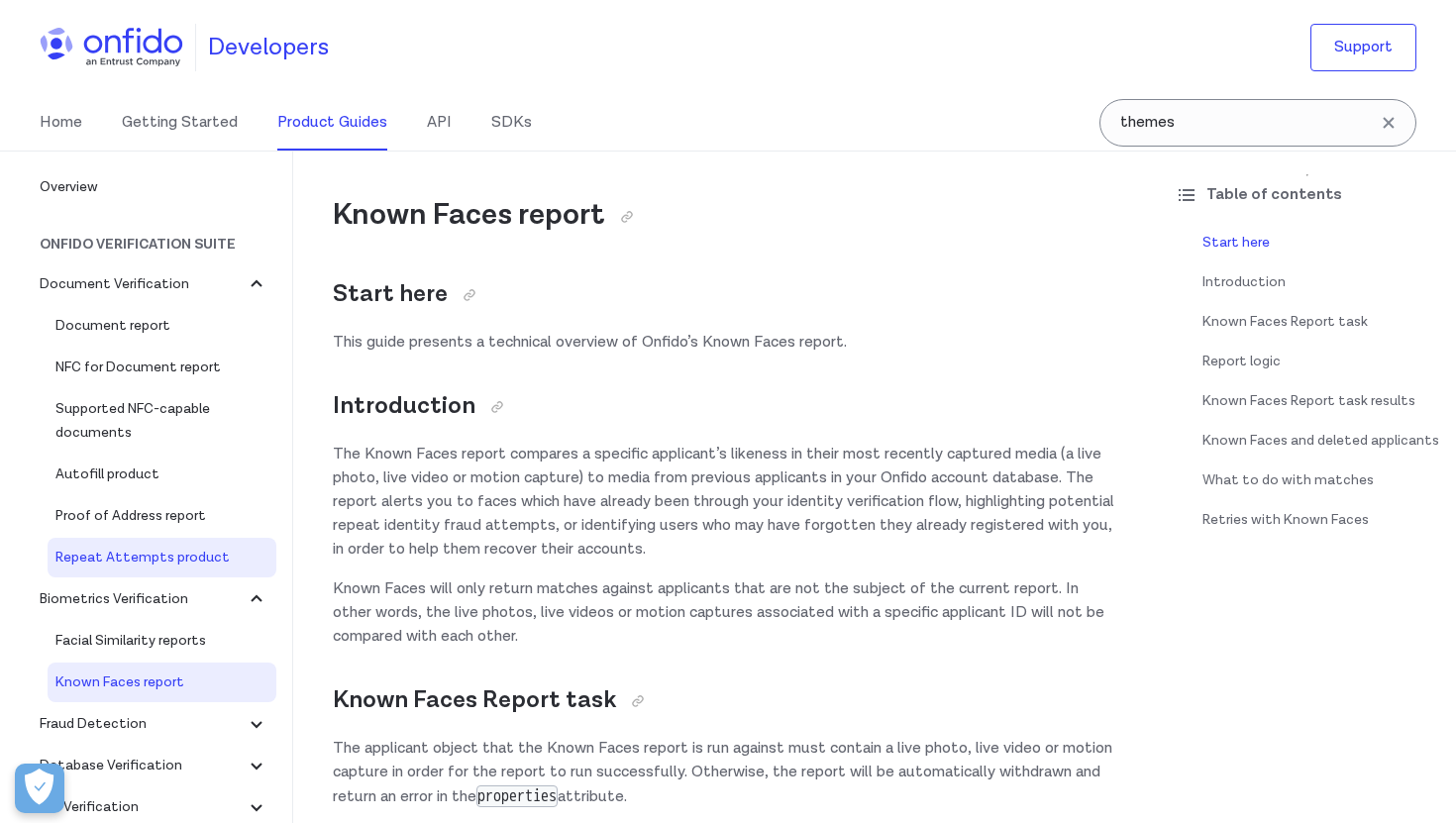click on "Repeat Attempts product" at bounding box center (161, 558) 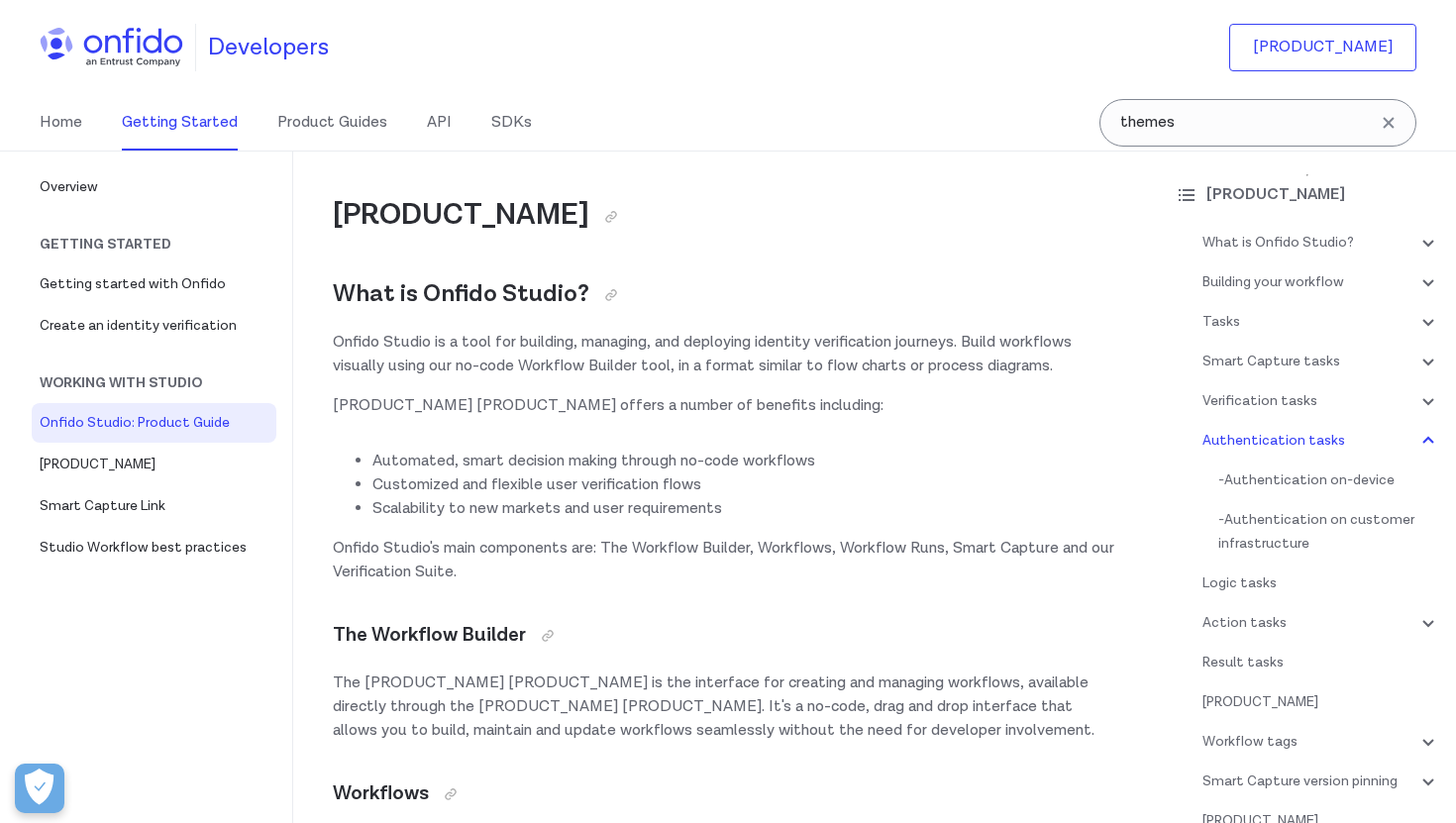 scroll, scrollTop: 18584, scrollLeft: 0, axis: vertical 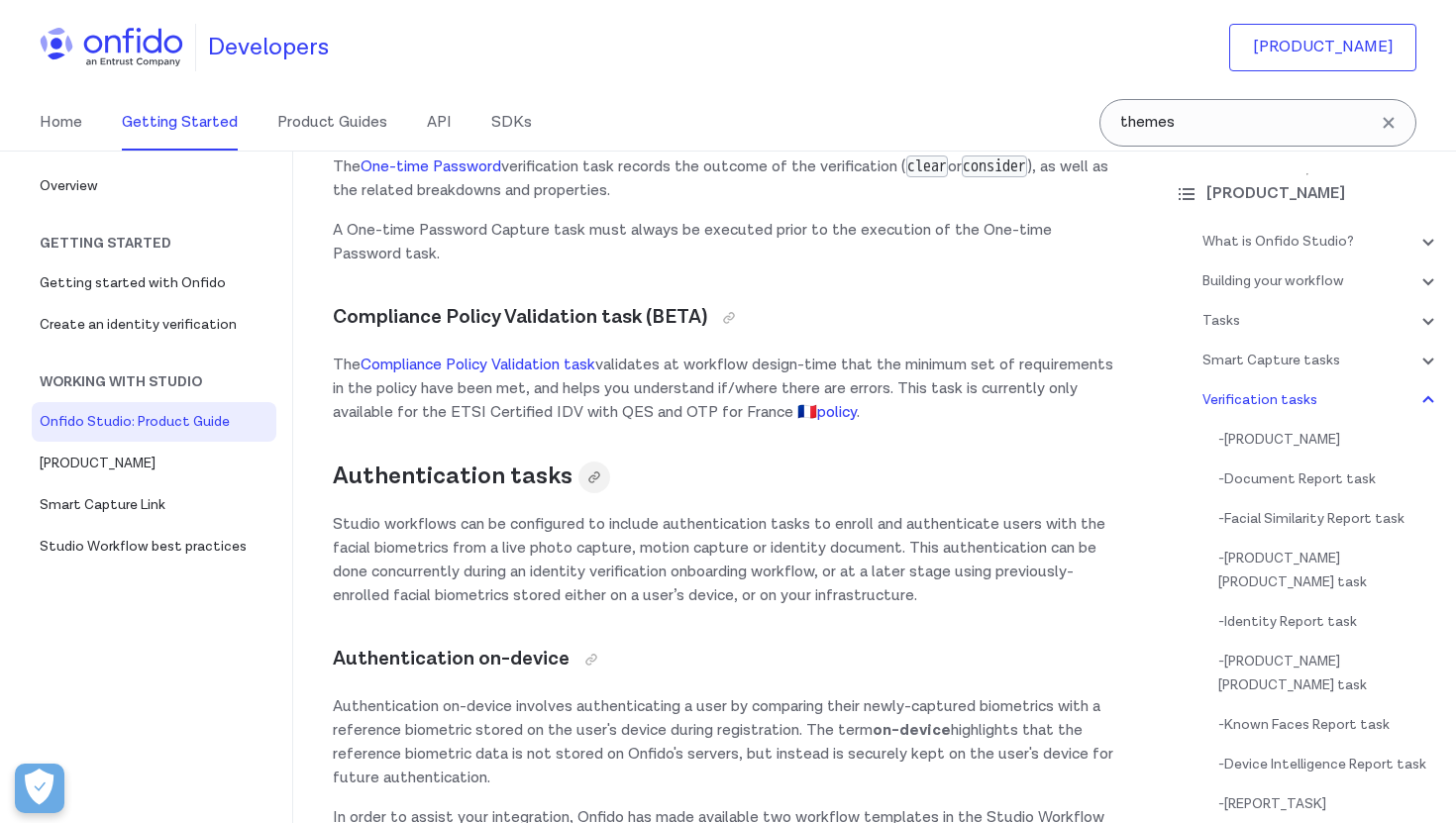 click at bounding box center [594, 477] 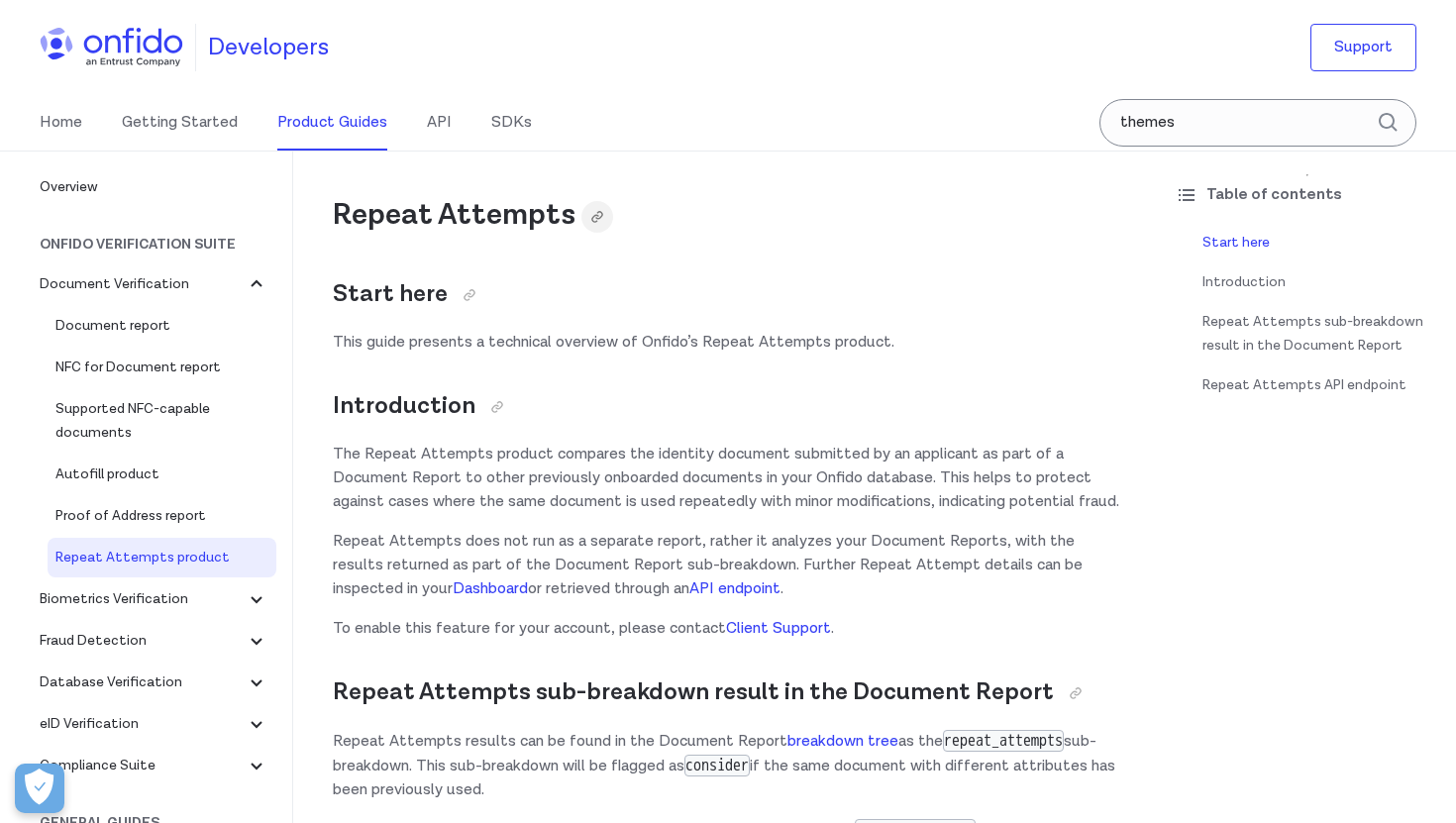 scroll, scrollTop: 0, scrollLeft: 0, axis: both 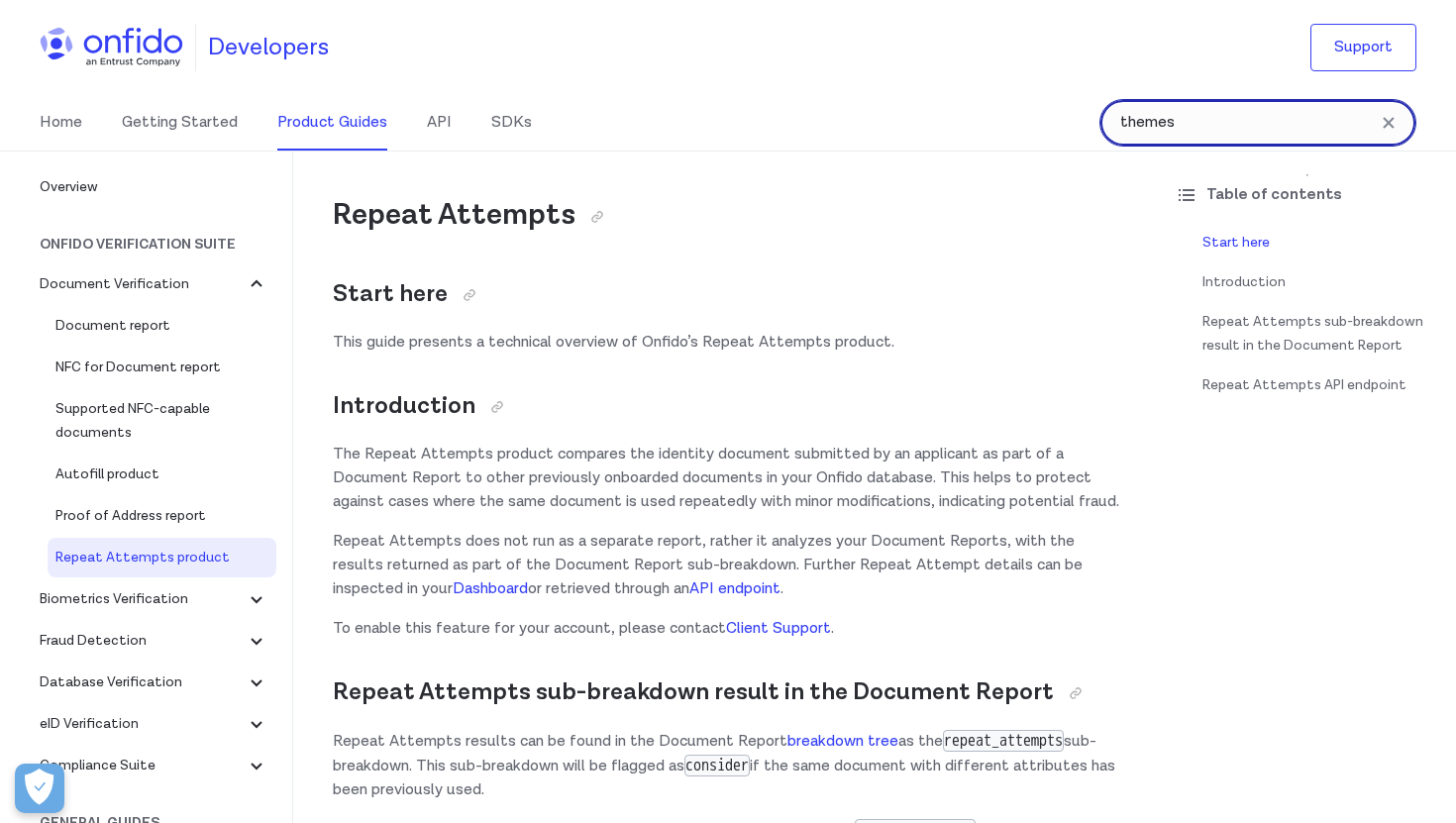 click on "themes" at bounding box center [1258, 123] 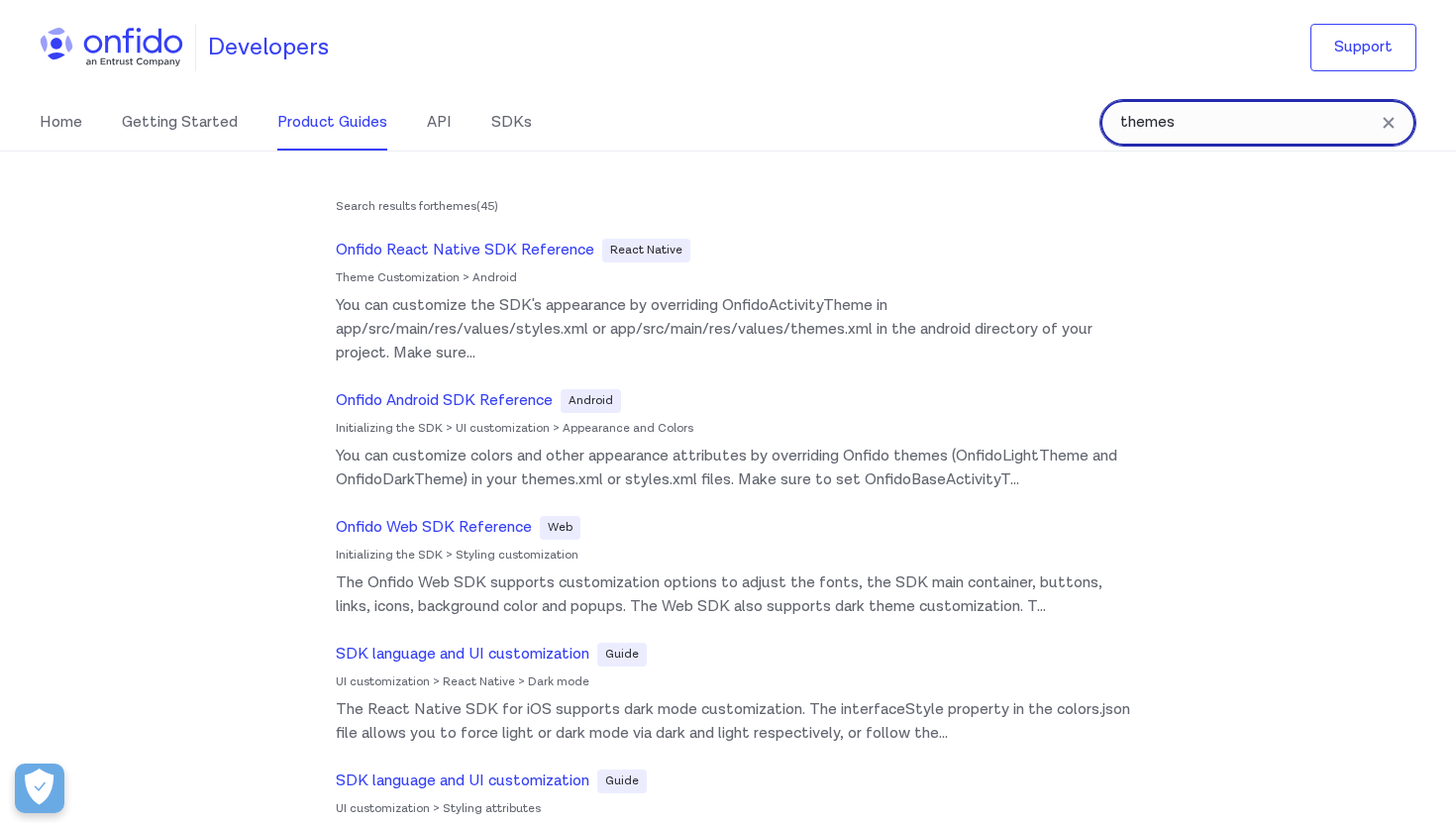 drag, startPoint x: 1231, startPoint y: 125, endPoint x: 1057, endPoint y: 120, distance: 174.07182 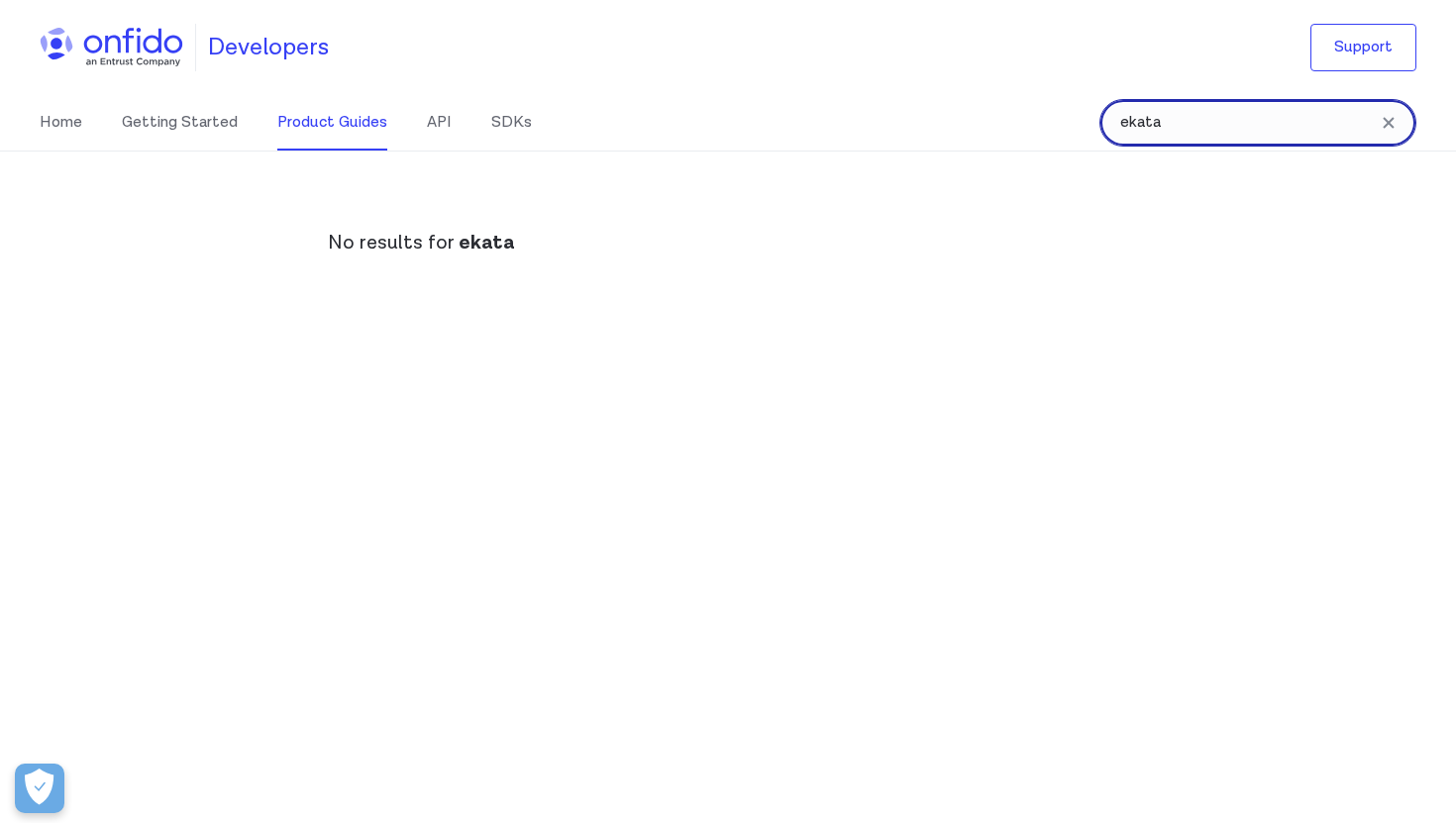 drag, startPoint x: 1181, startPoint y: 117, endPoint x: 1058, endPoint y: 110, distance: 123.199026 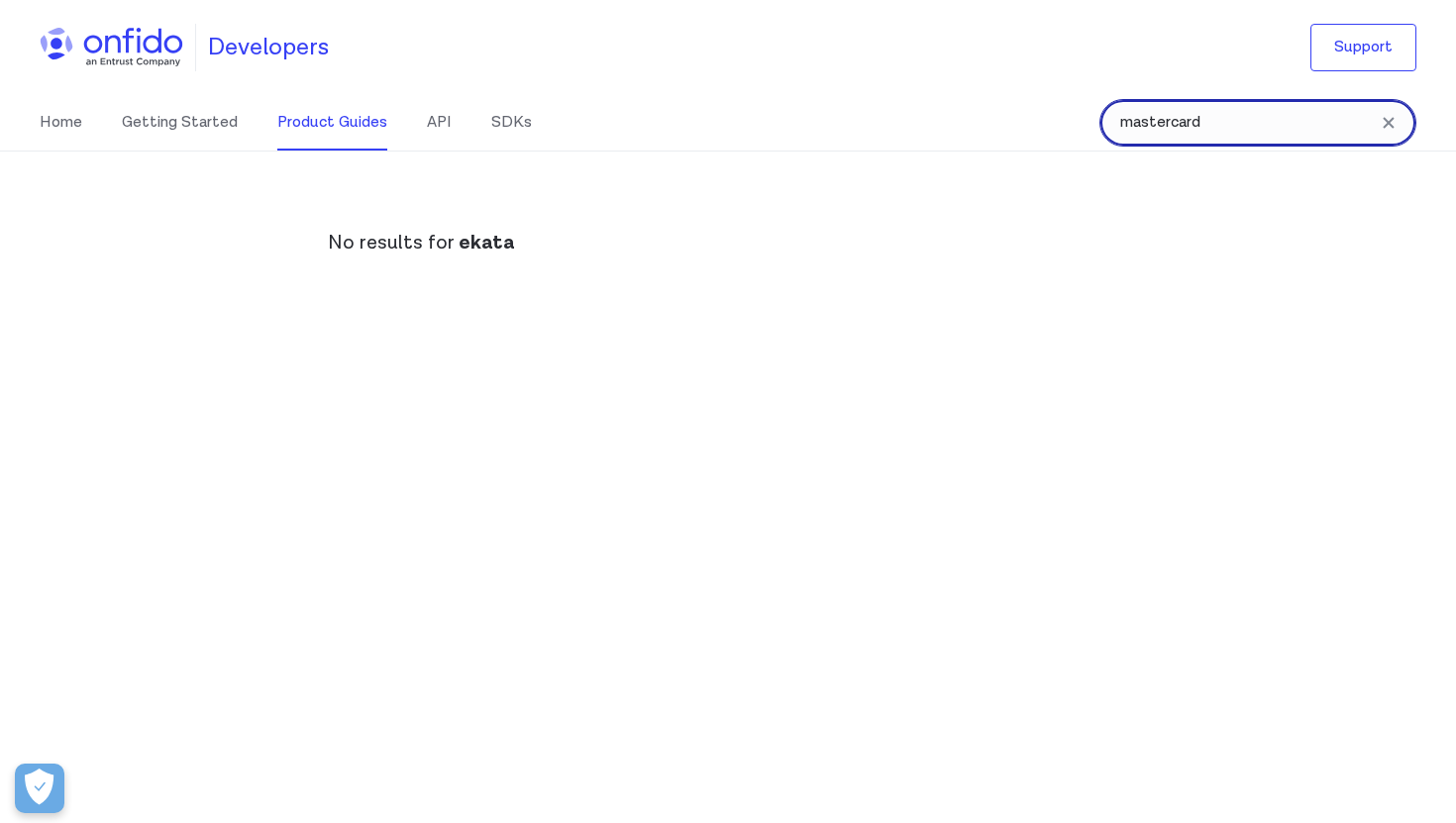 type on "mastercard" 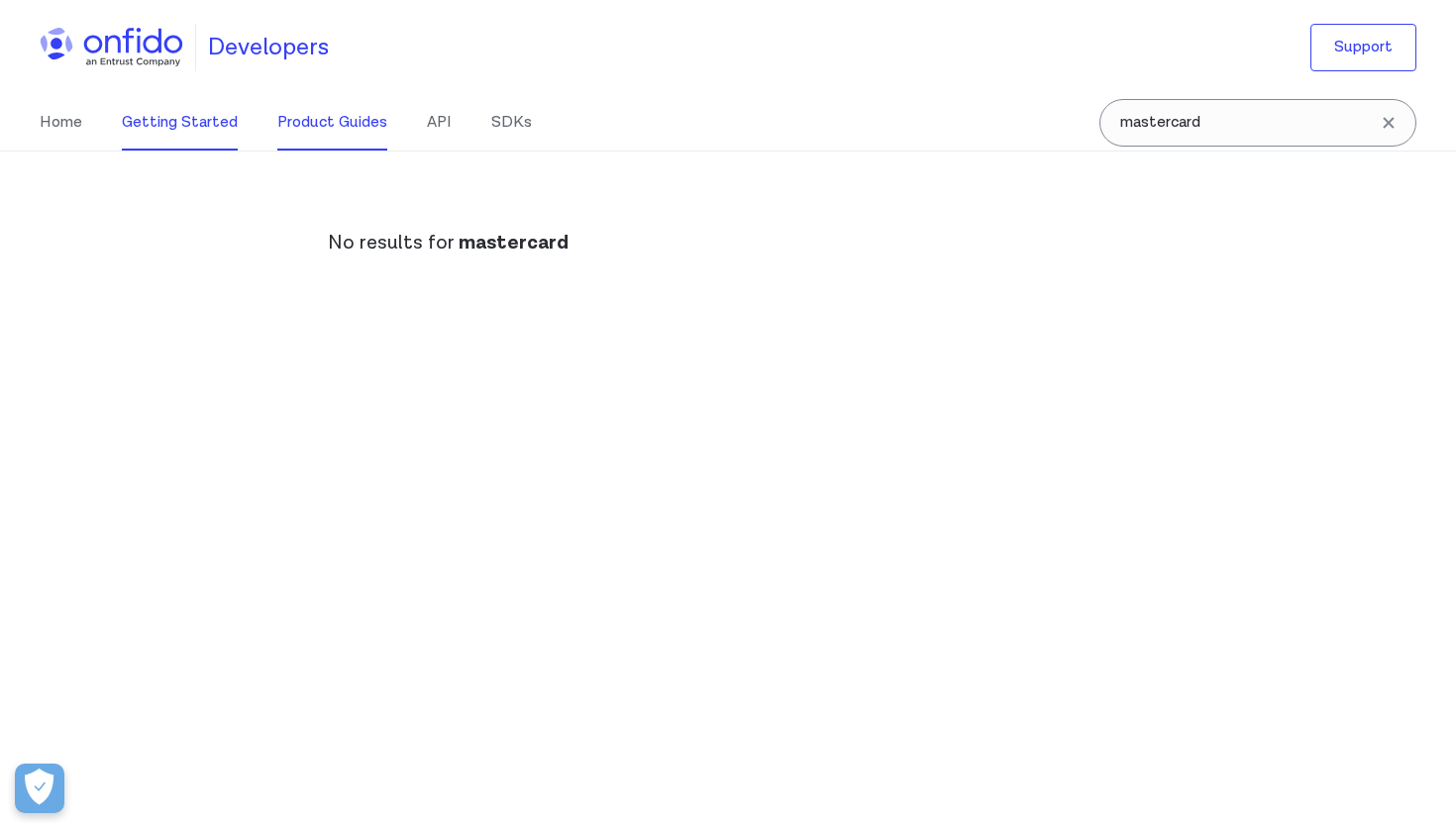 click on "Getting Started" at bounding box center [179, 123] 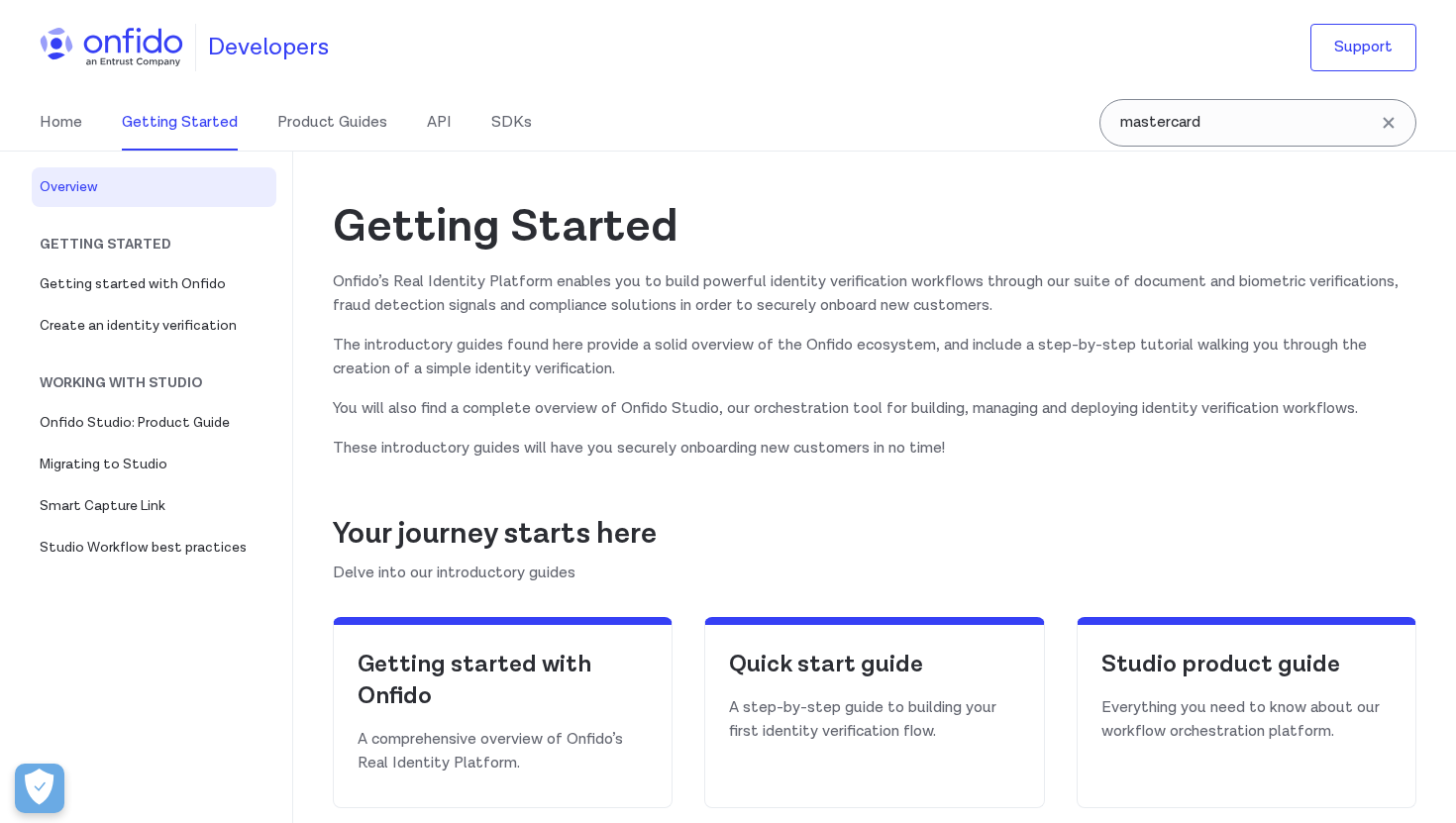 scroll, scrollTop: 0, scrollLeft: 0, axis: both 